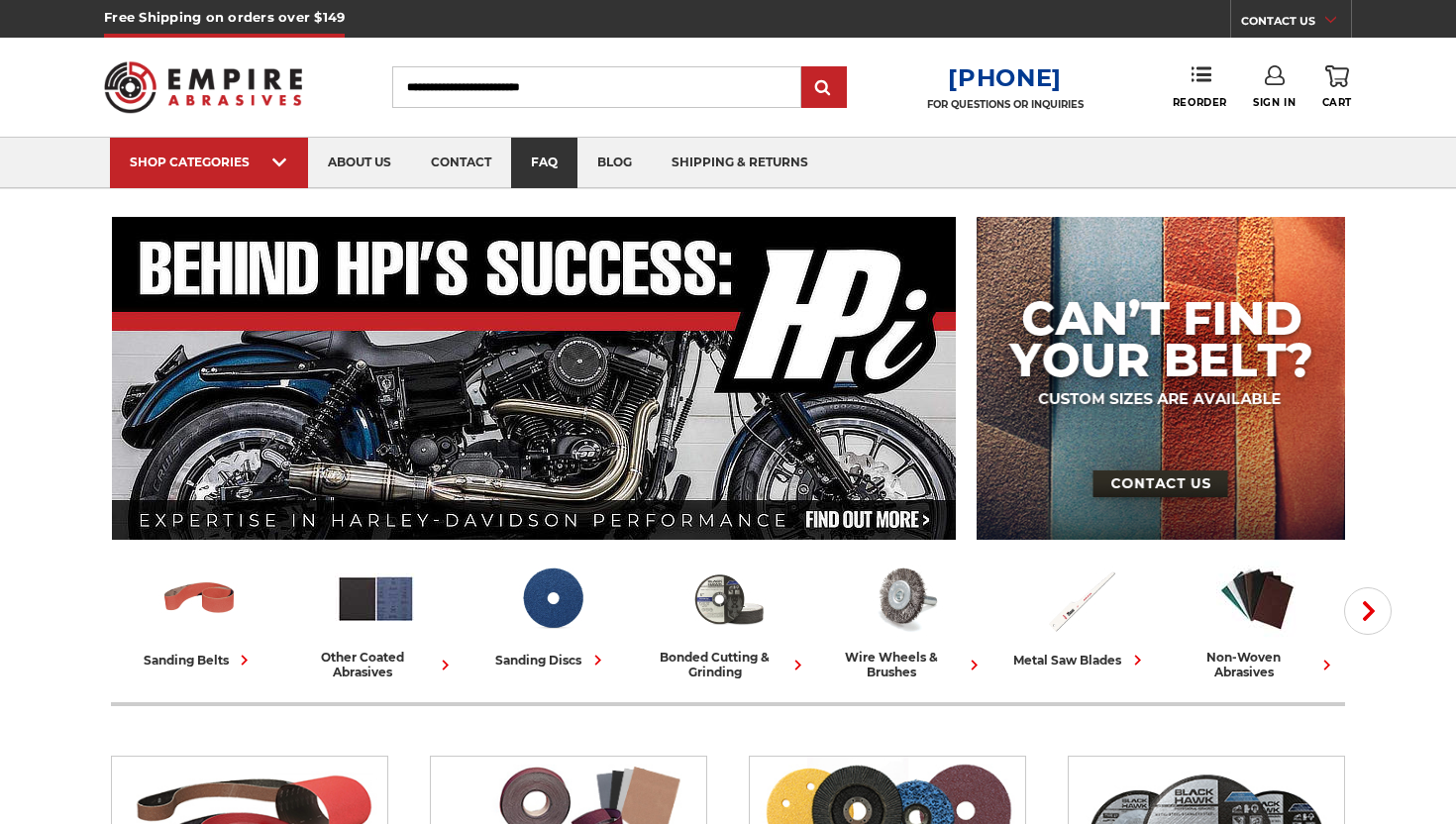 scroll, scrollTop: 0, scrollLeft: 0, axis: both 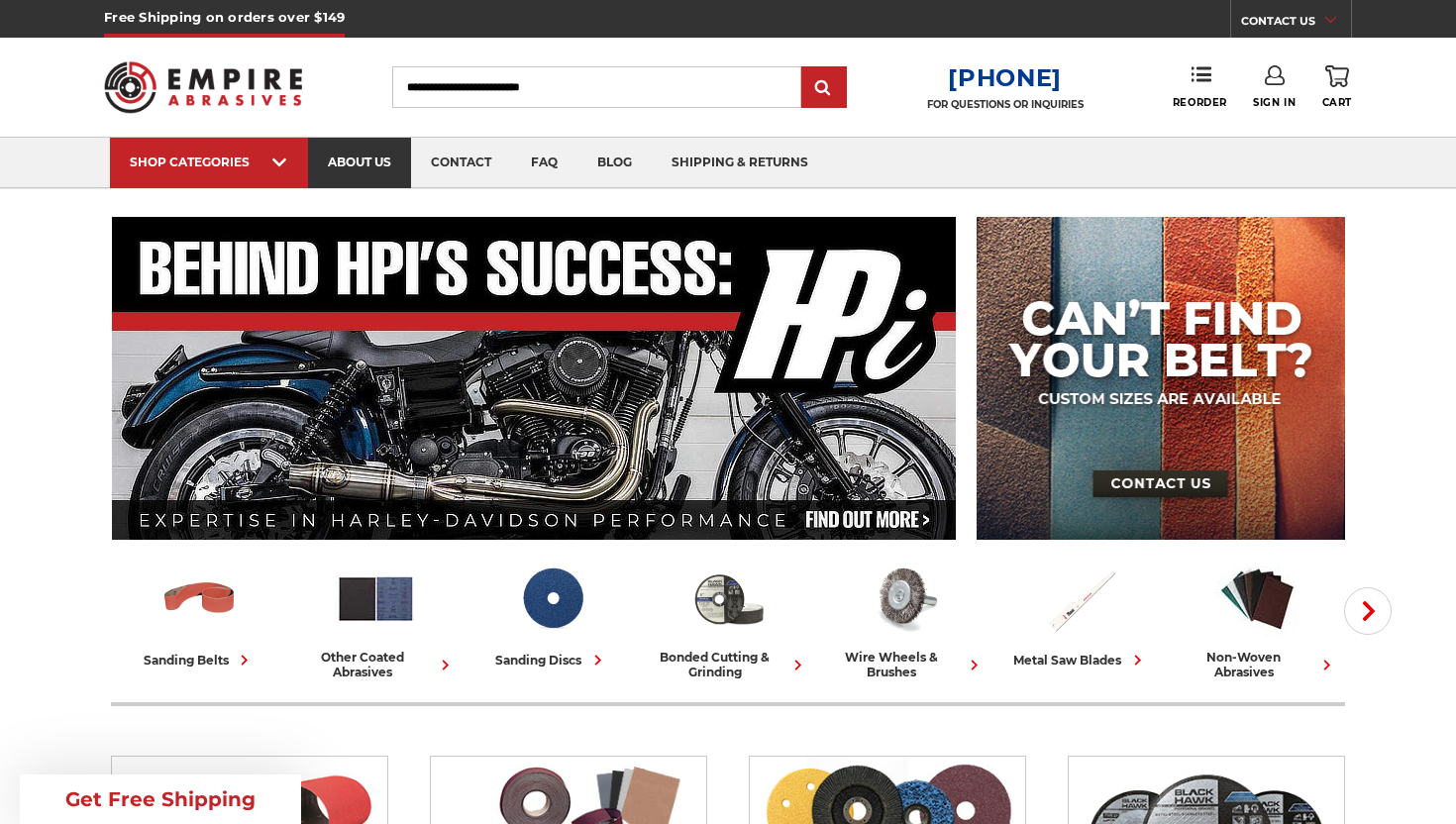 click on "about us" at bounding box center [360, 162] 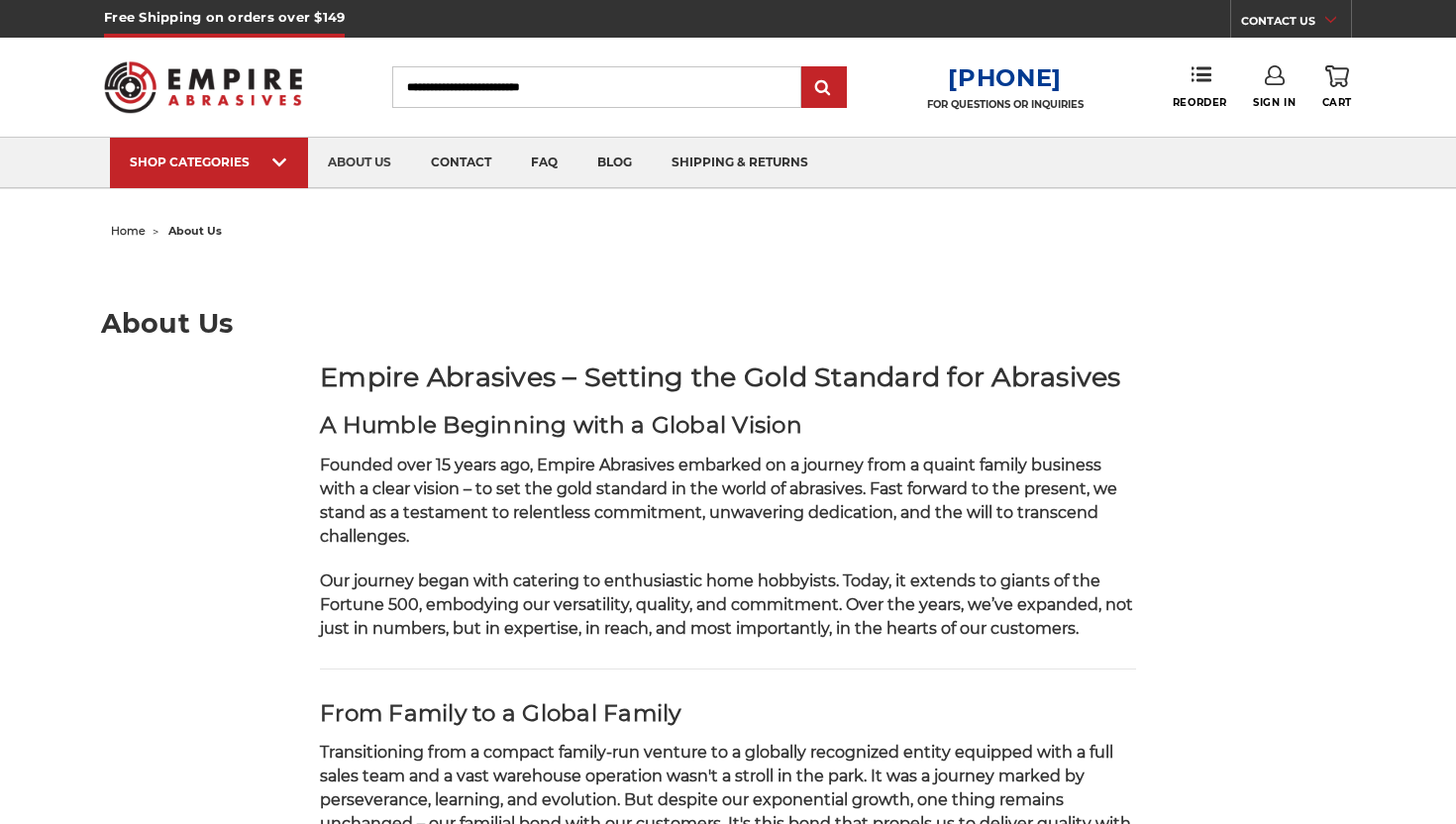 scroll, scrollTop: 0, scrollLeft: 0, axis: both 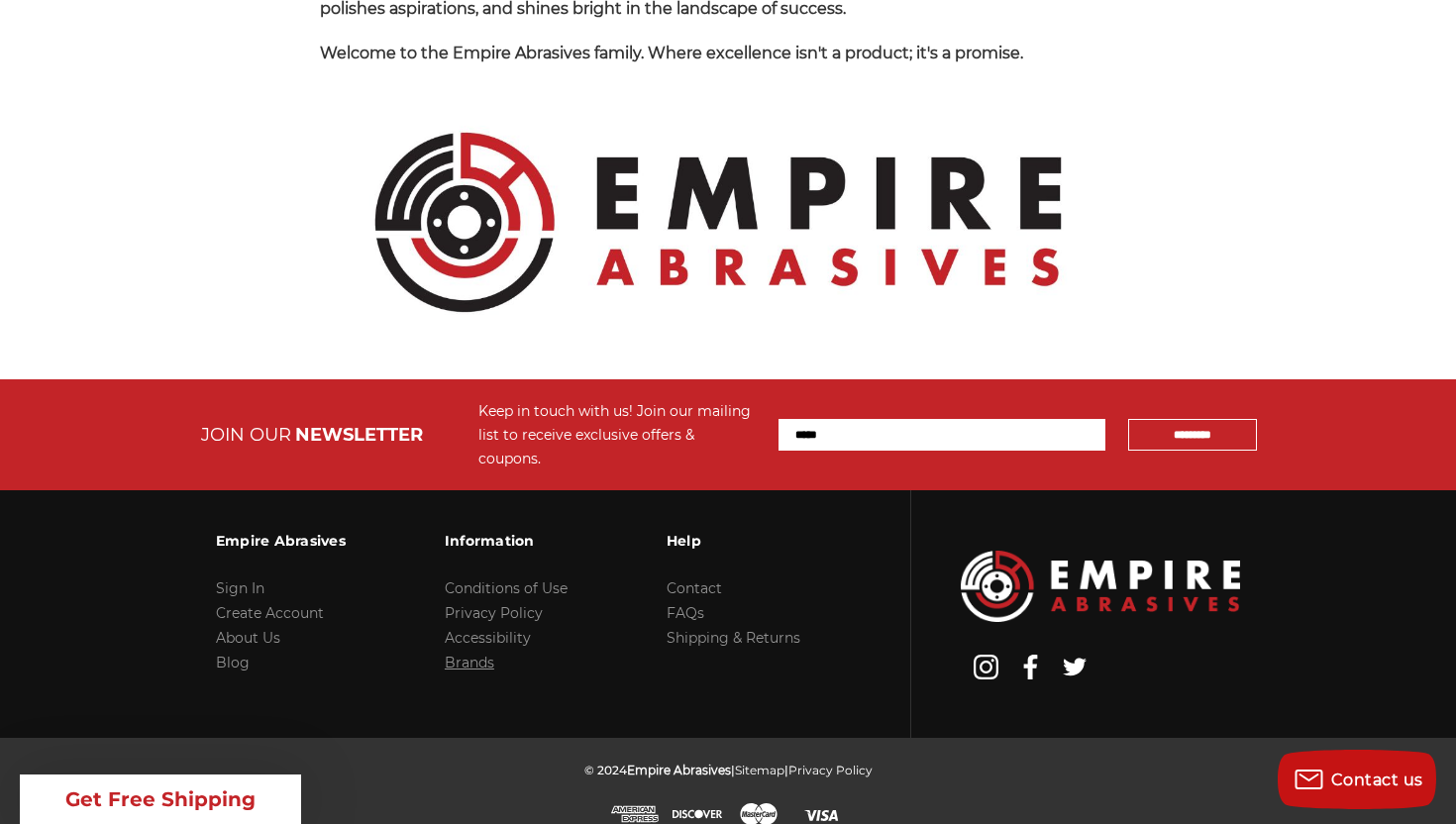 click on "Brands" at bounding box center (469, 663) 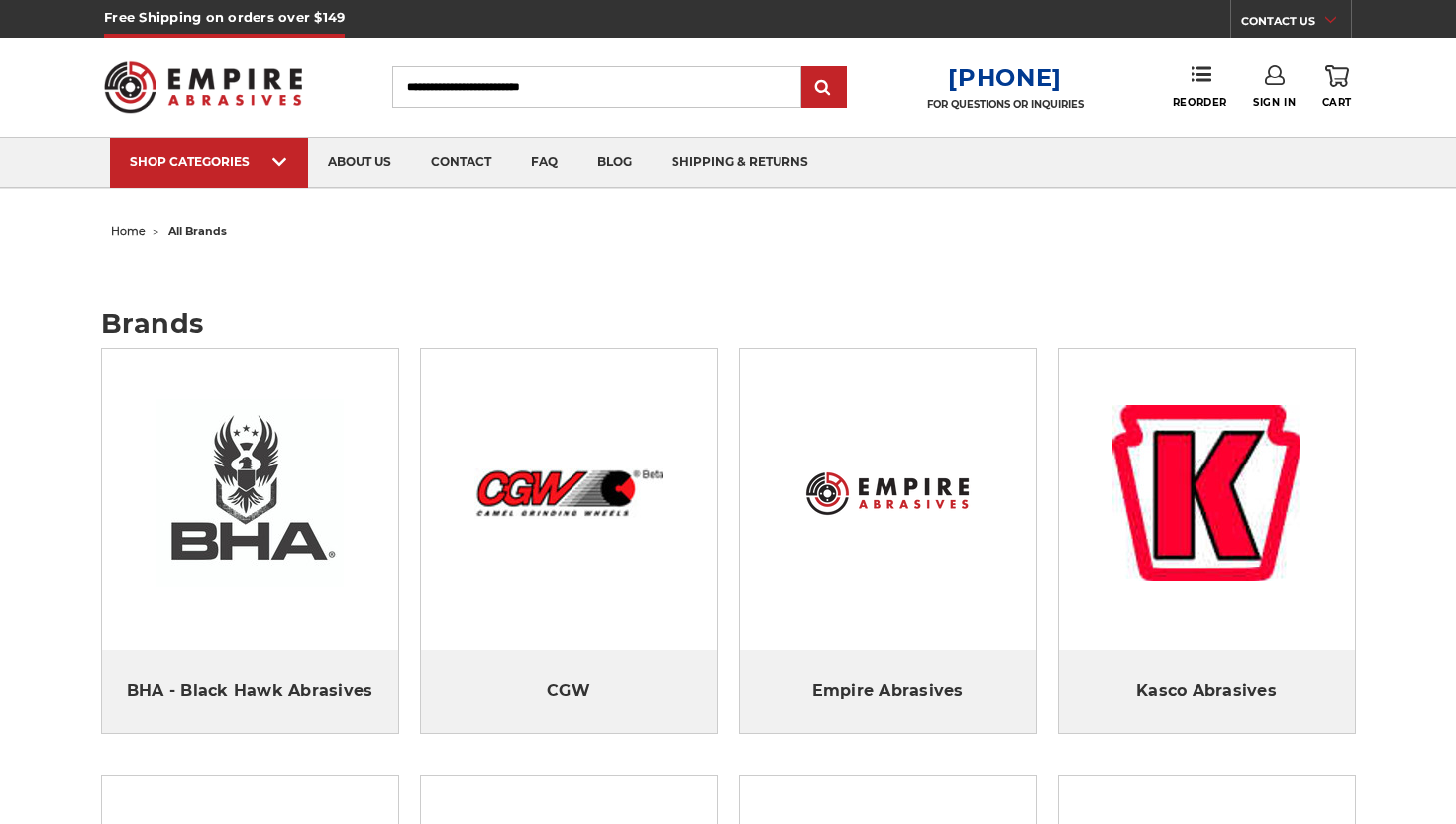 scroll, scrollTop: 0, scrollLeft: 0, axis: both 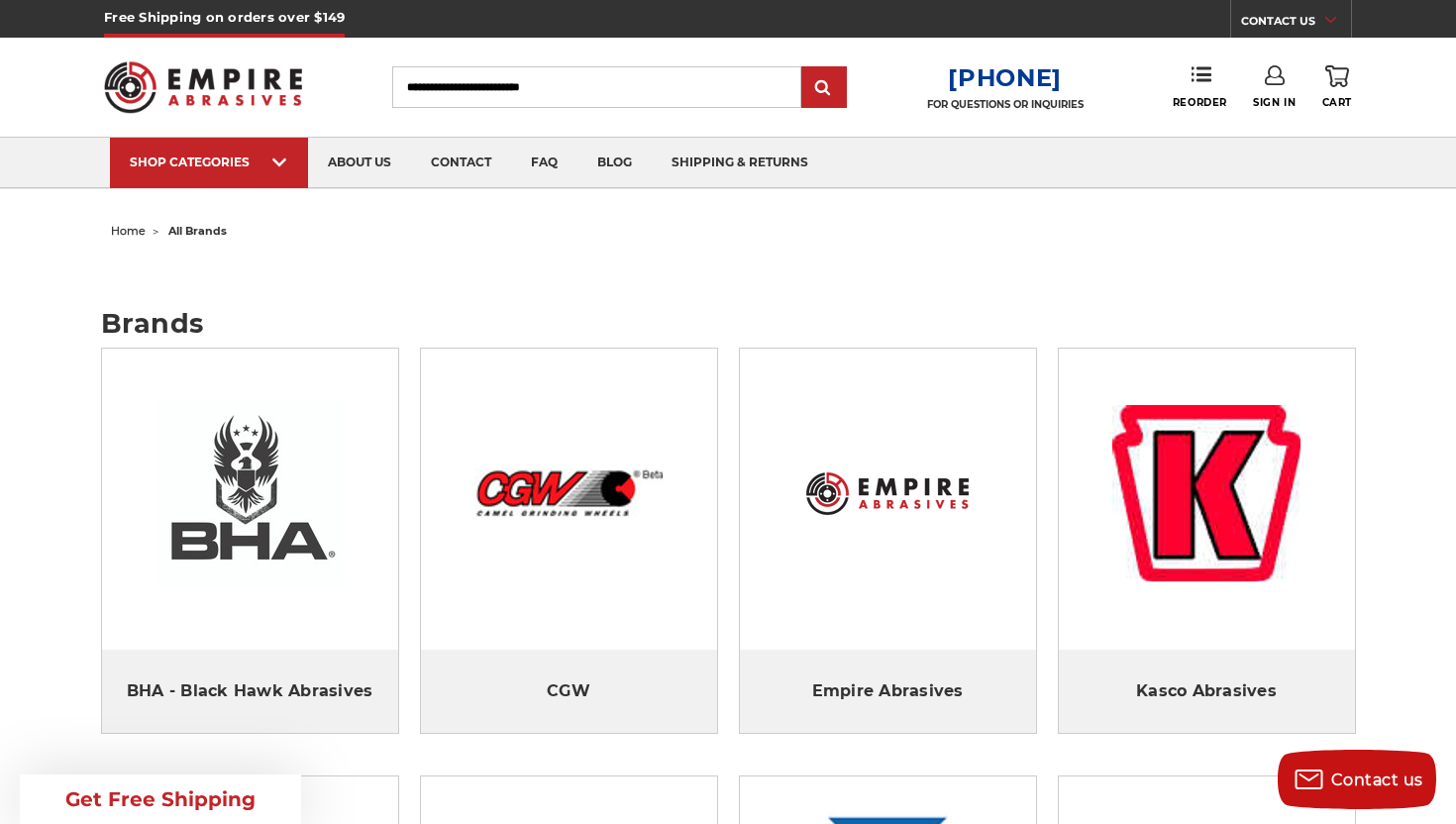 click on "CONTACT US" at bounding box center [1296, 24] 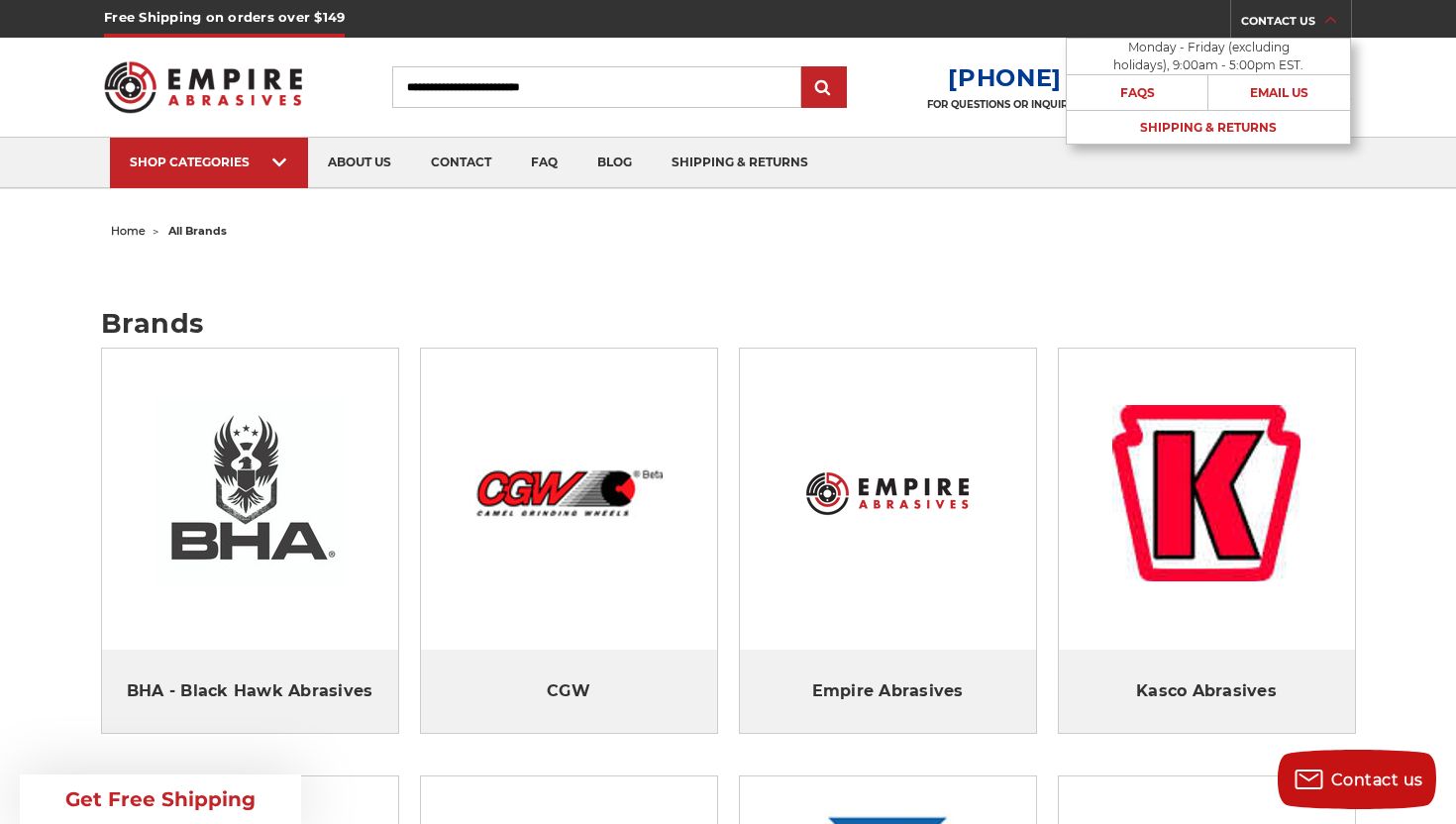 click on "CONTACT US" at bounding box center (1296, 24) 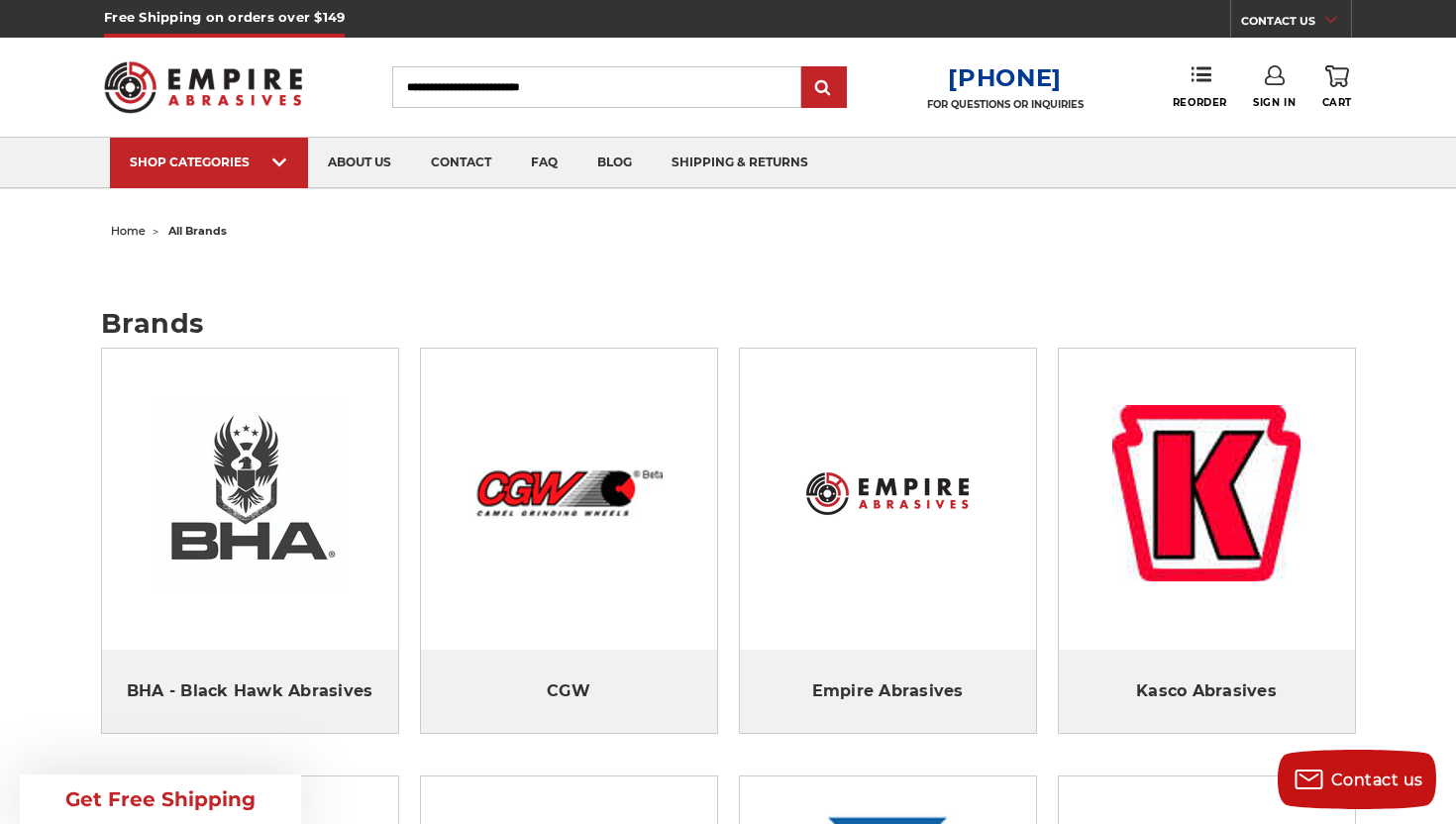 click on "CONTACT US" at bounding box center [1296, 24] 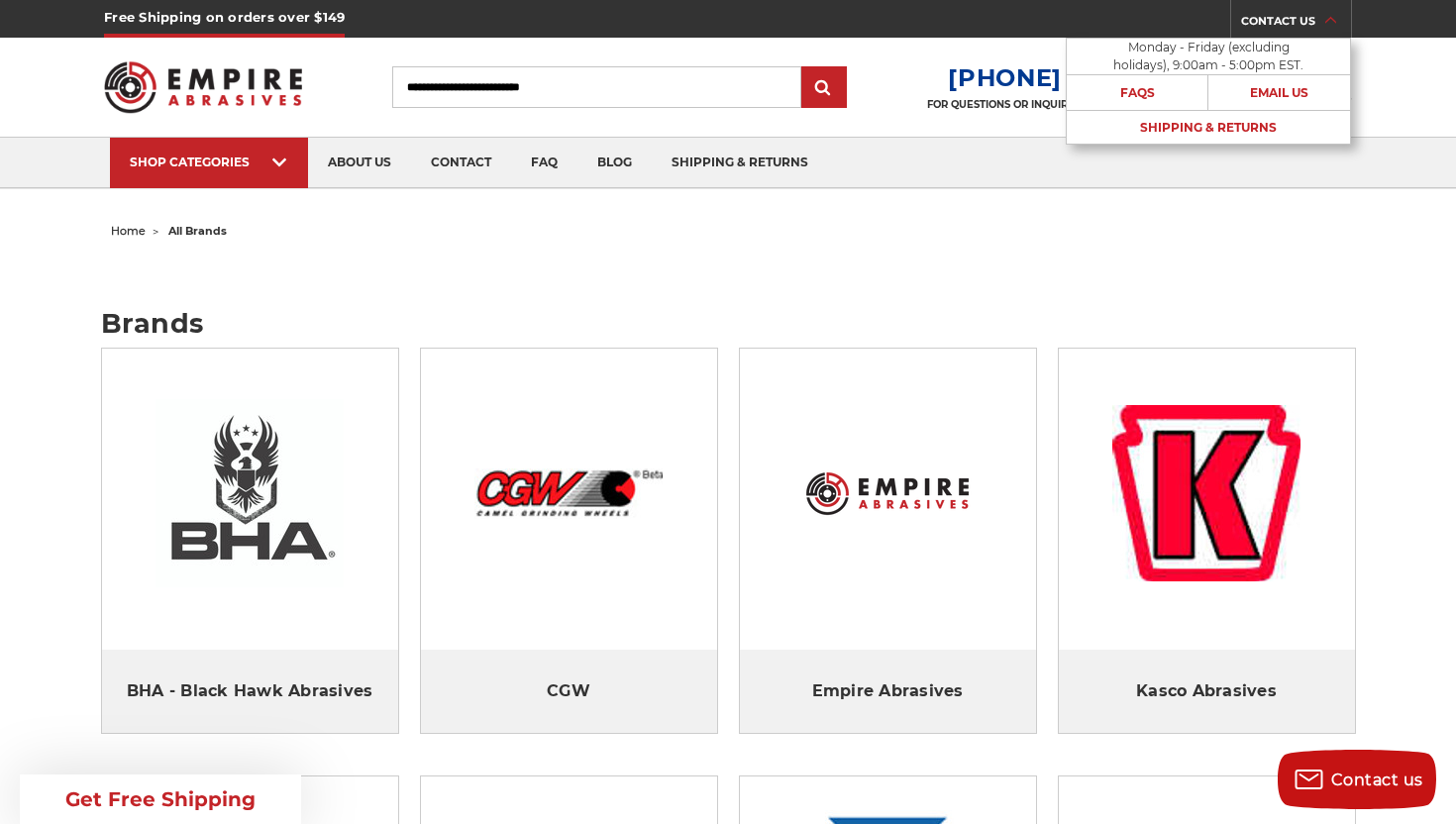 click on "CONTACT US" at bounding box center (1296, 24) 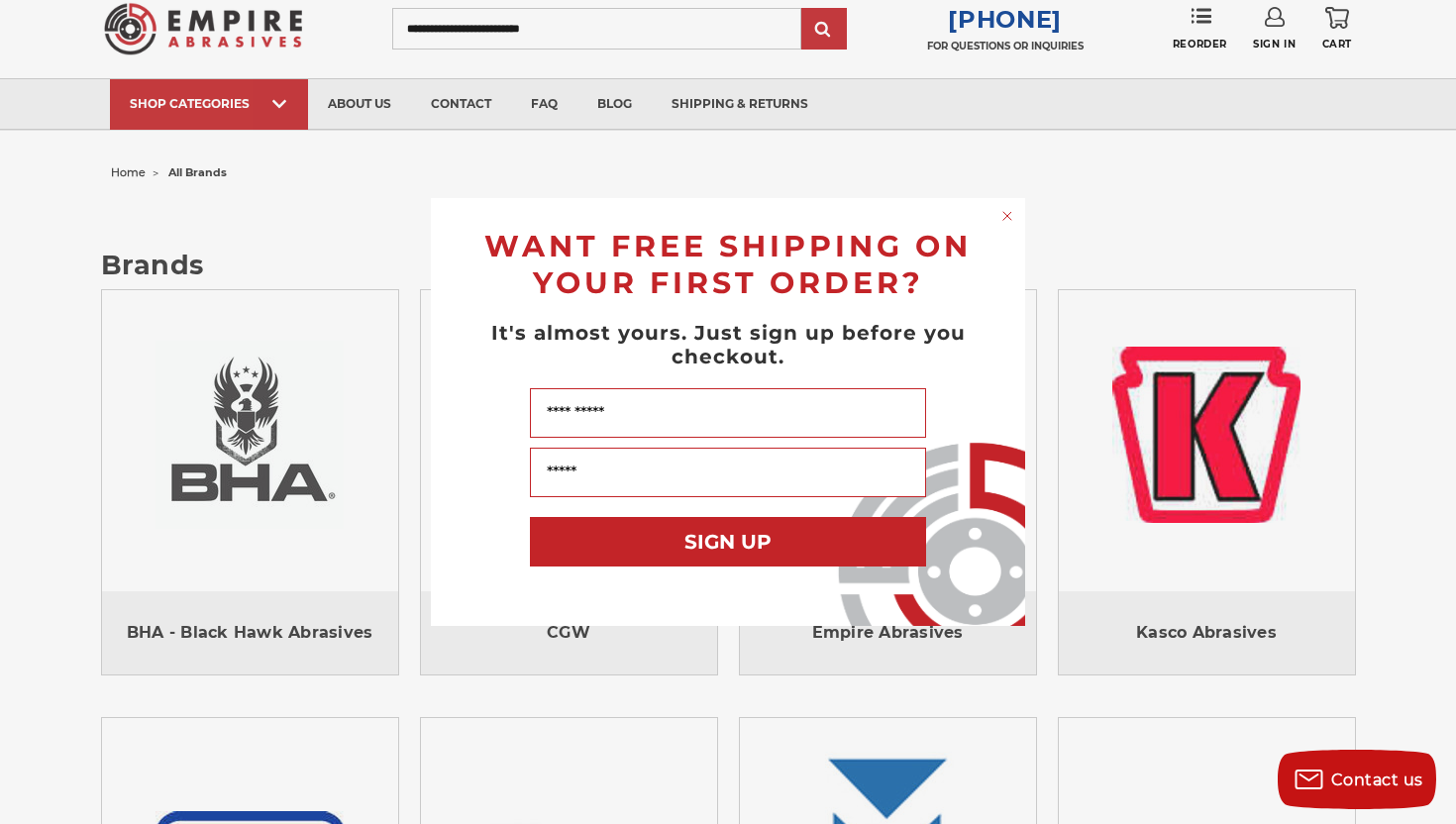 scroll, scrollTop: 68, scrollLeft: 0, axis: vertical 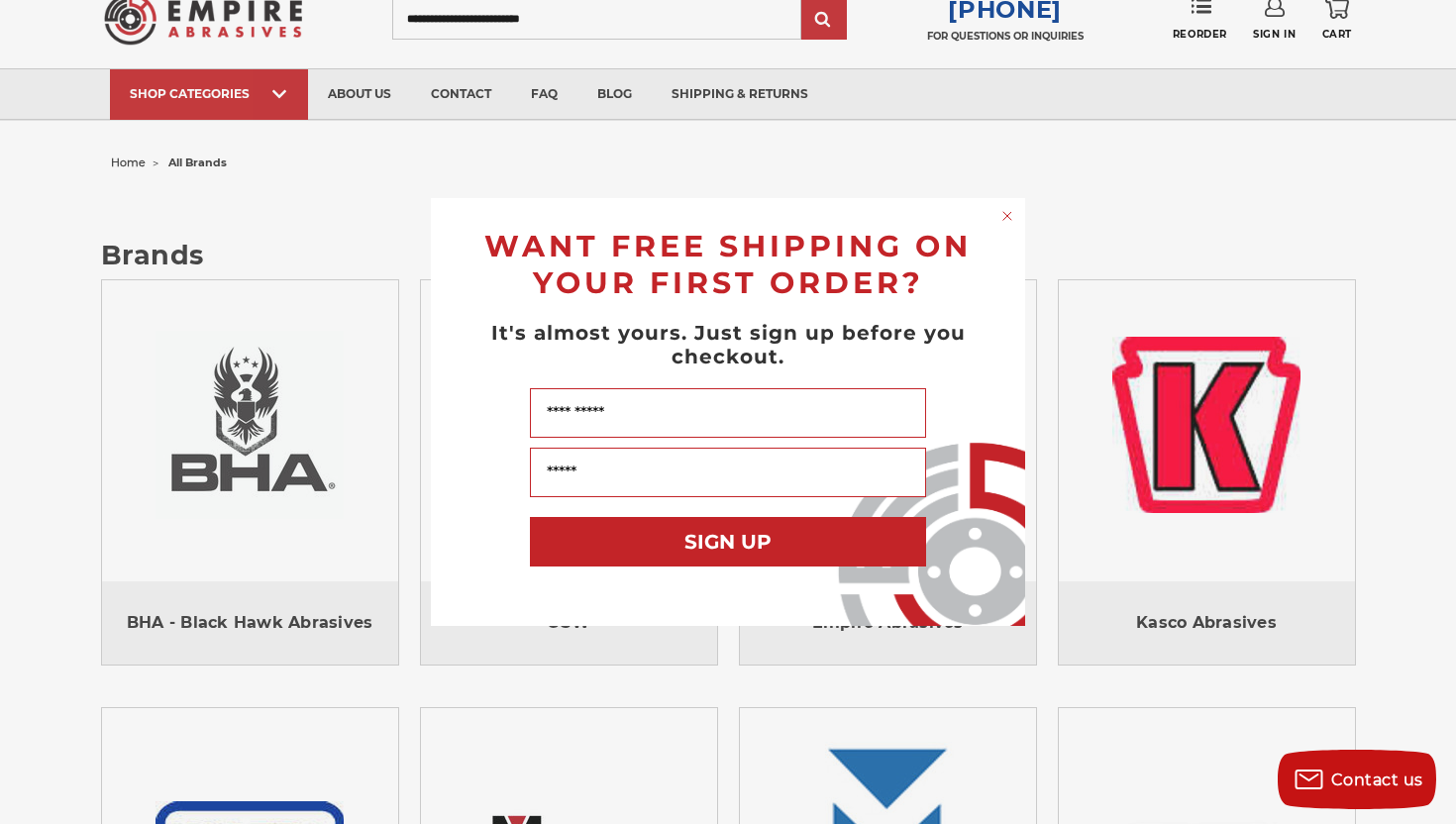 click 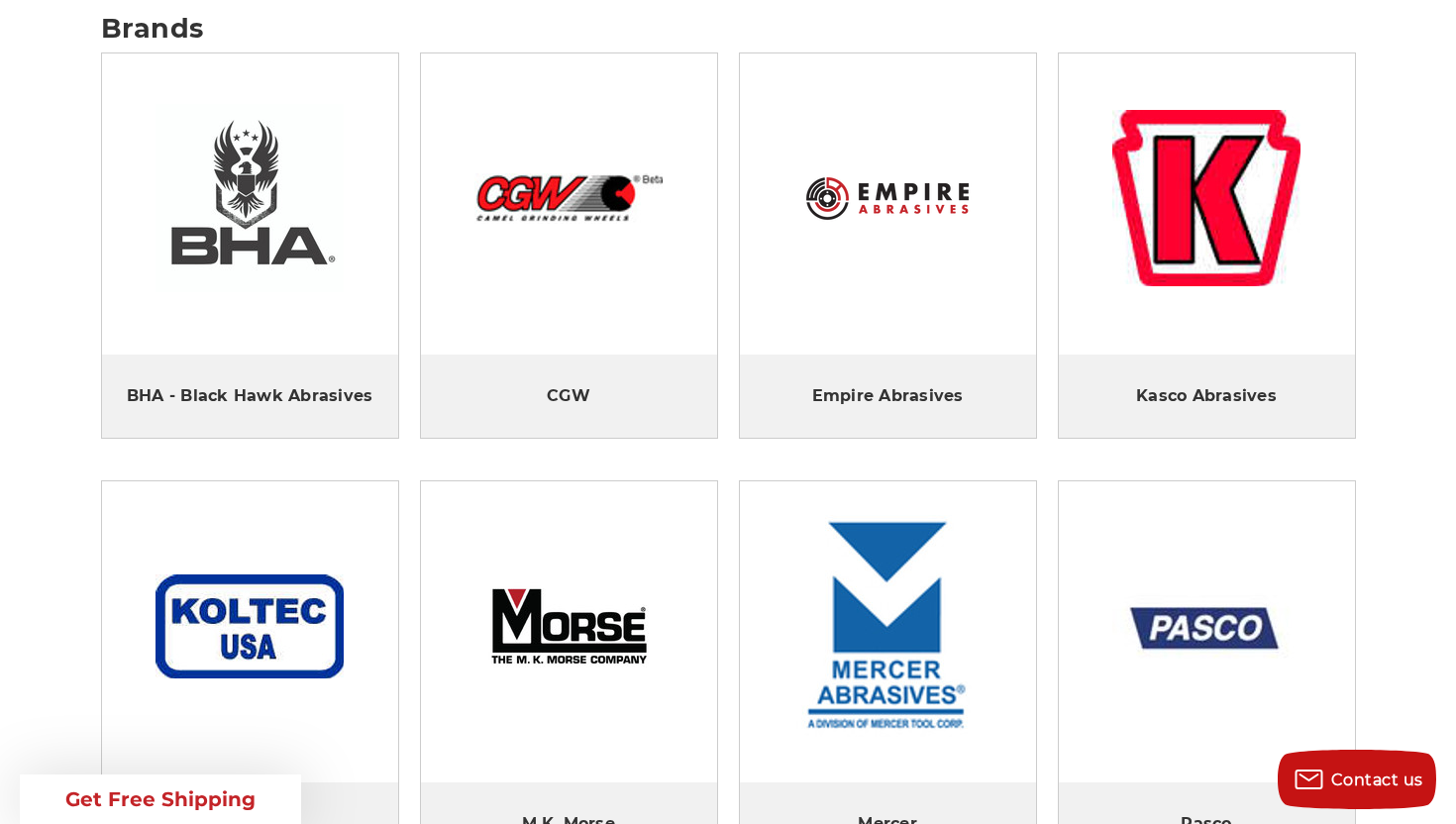 scroll, scrollTop: 0, scrollLeft: 0, axis: both 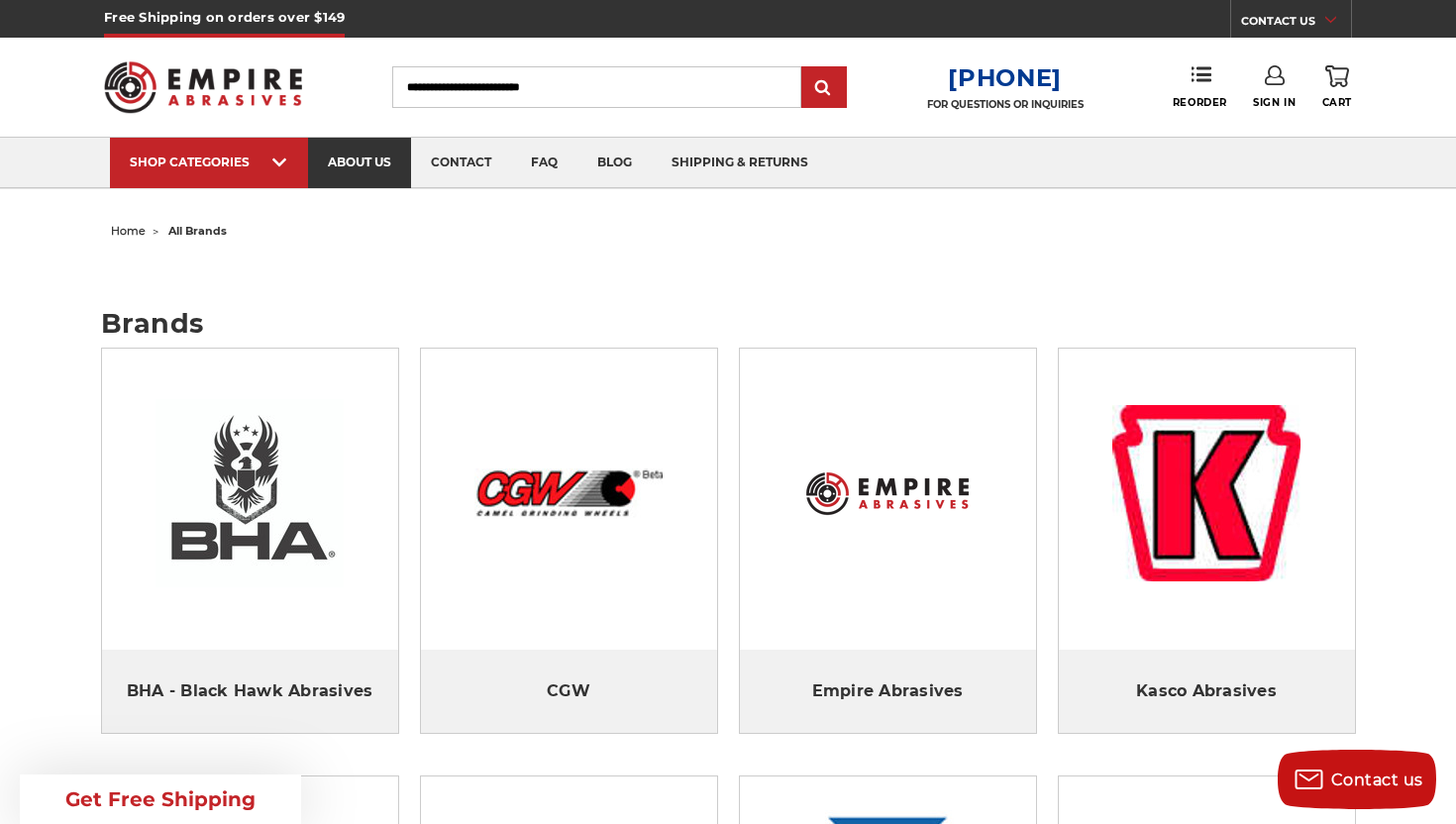click on "about us" at bounding box center (360, 162) 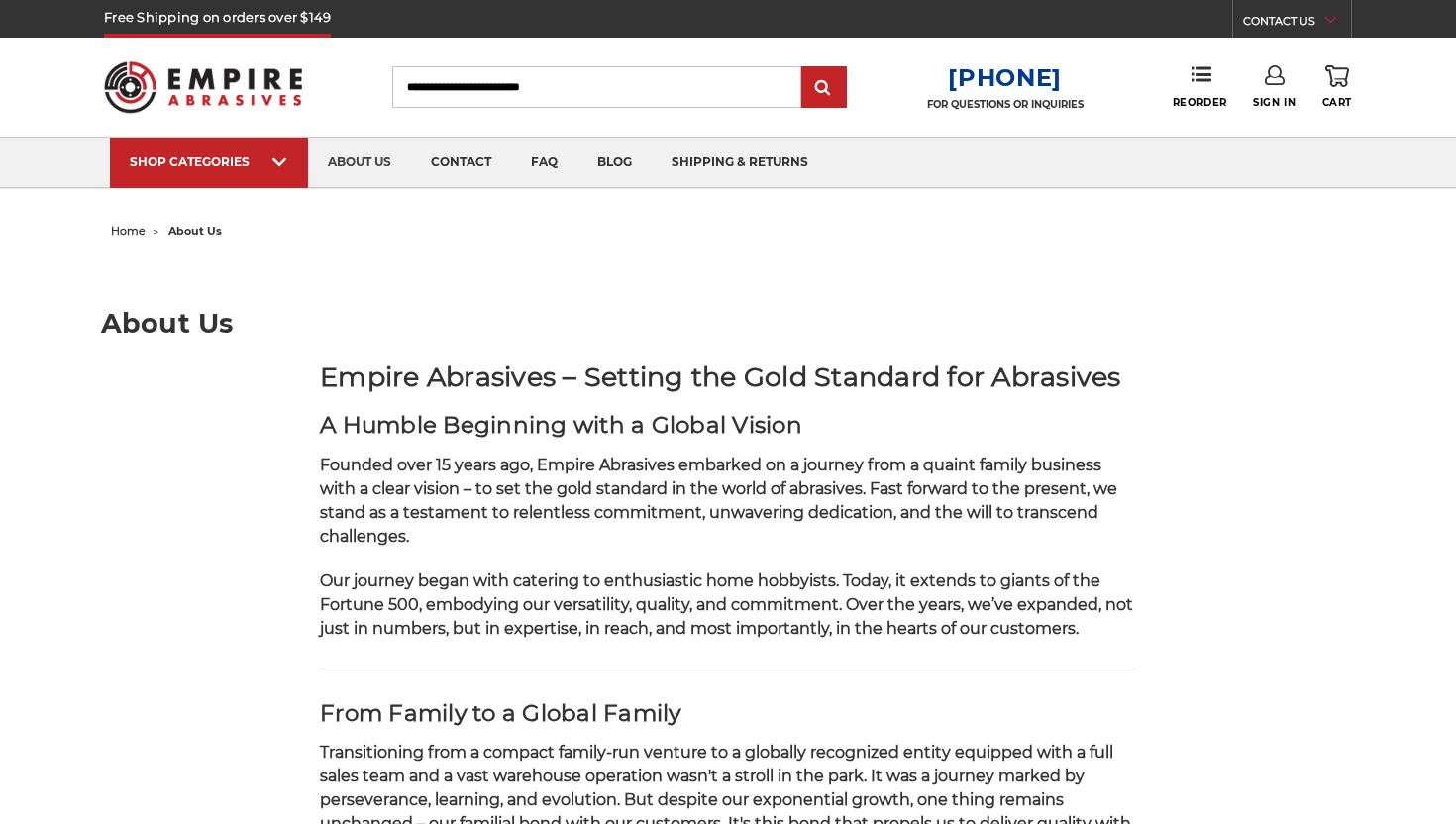 click on "contact" at bounding box center [461, 162] 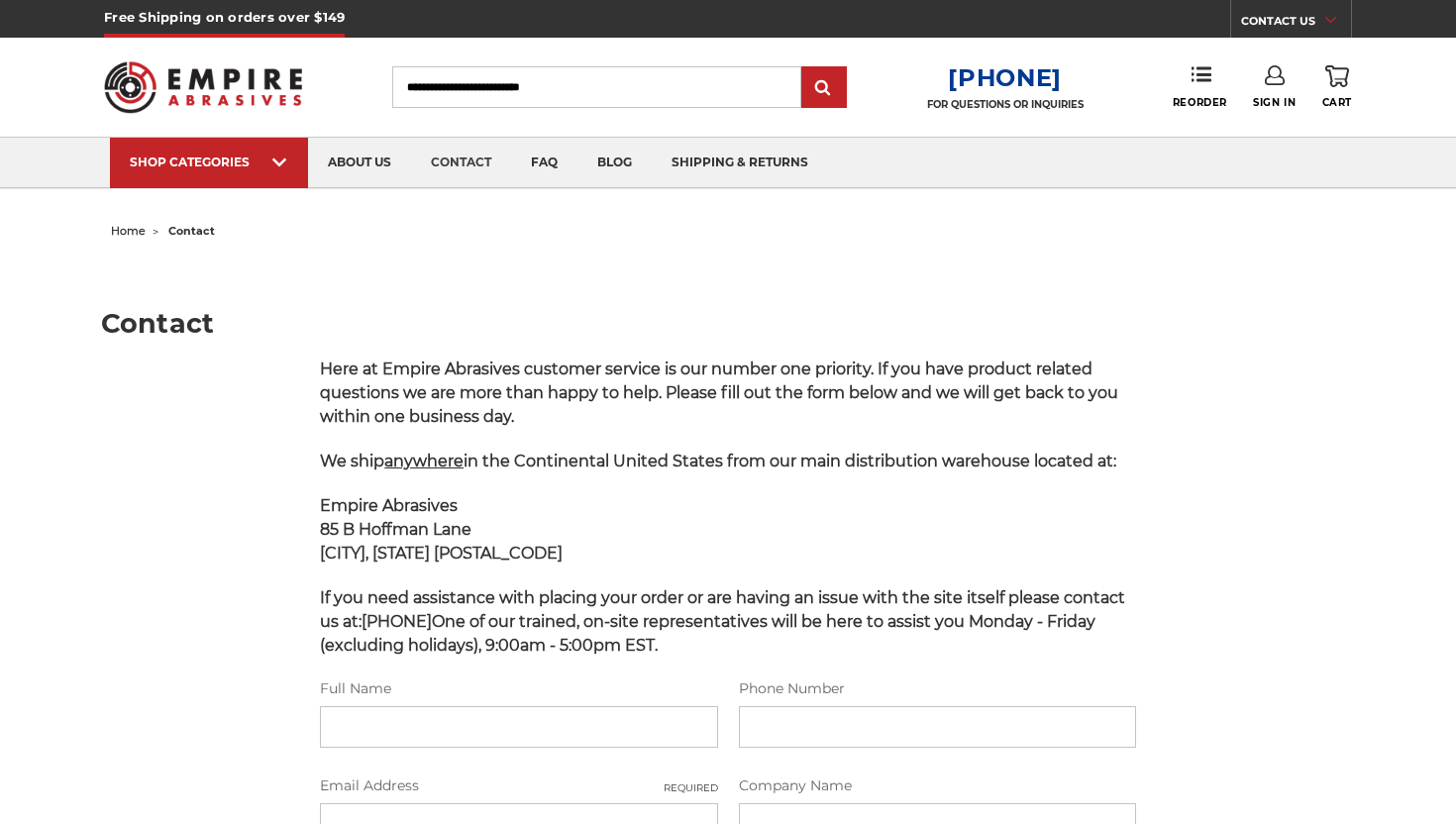 scroll, scrollTop: 0, scrollLeft: 0, axis: both 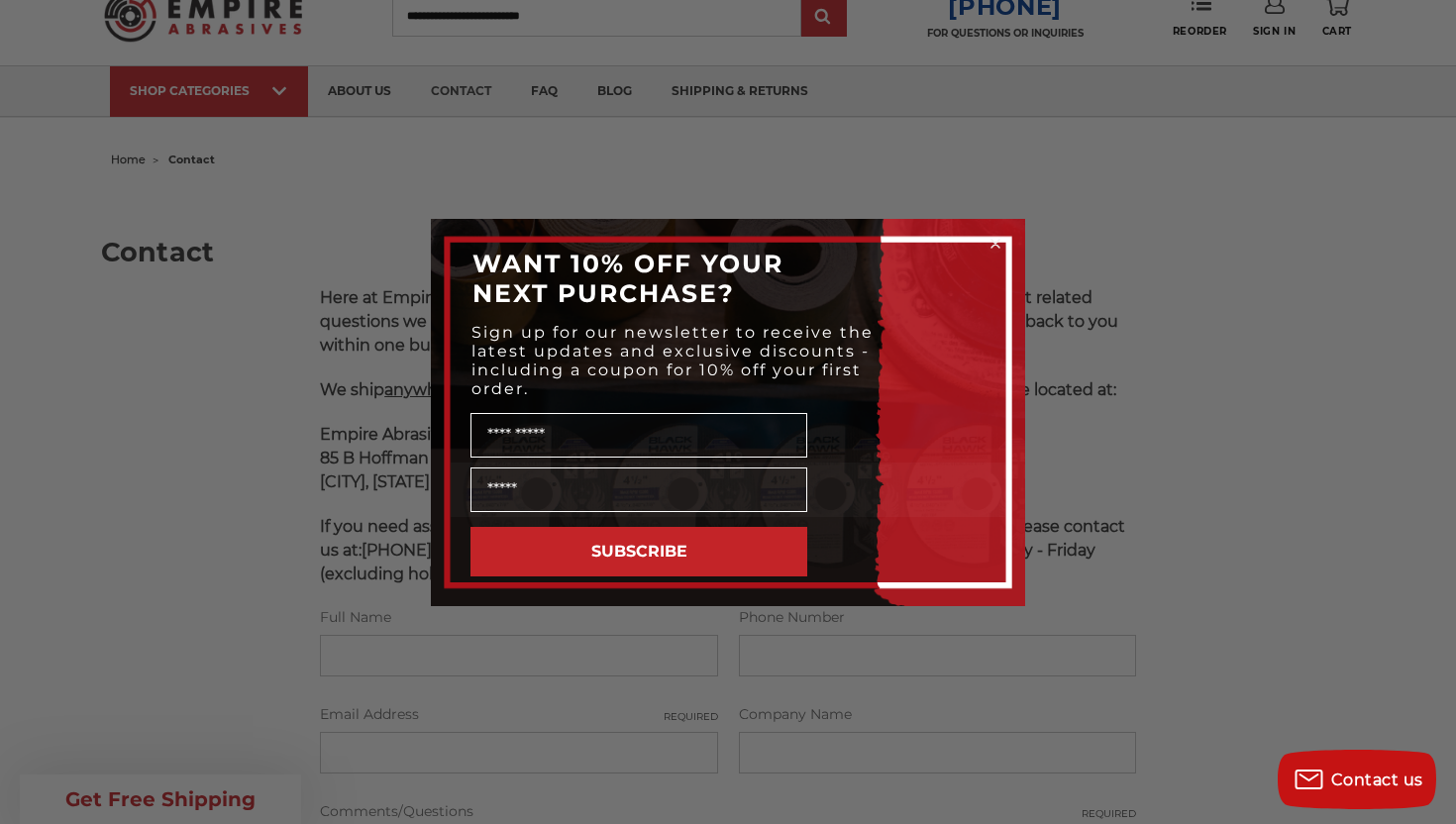 click 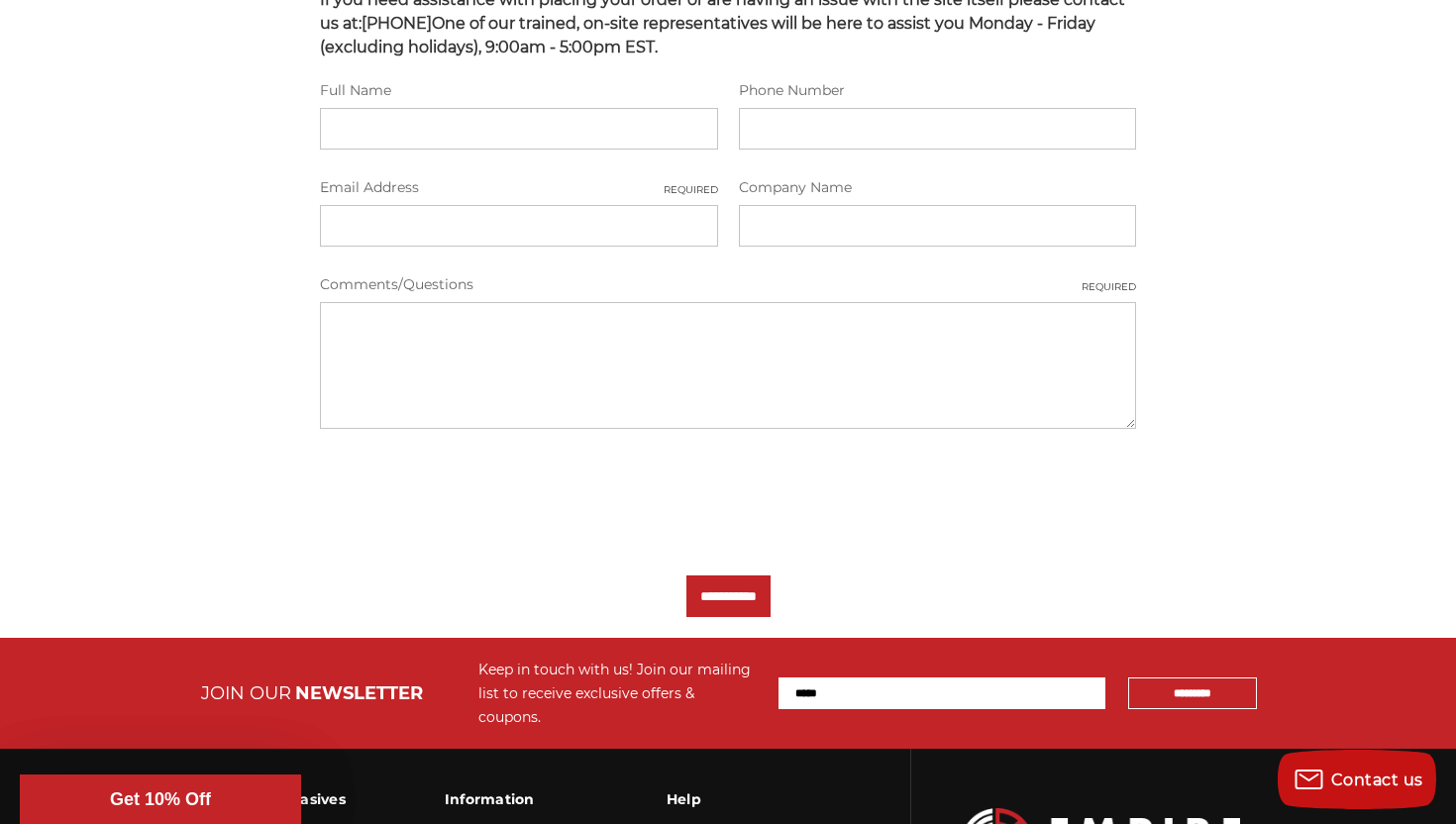 scroll, scrollTop: 0, scrollLeft: 0, axis: both 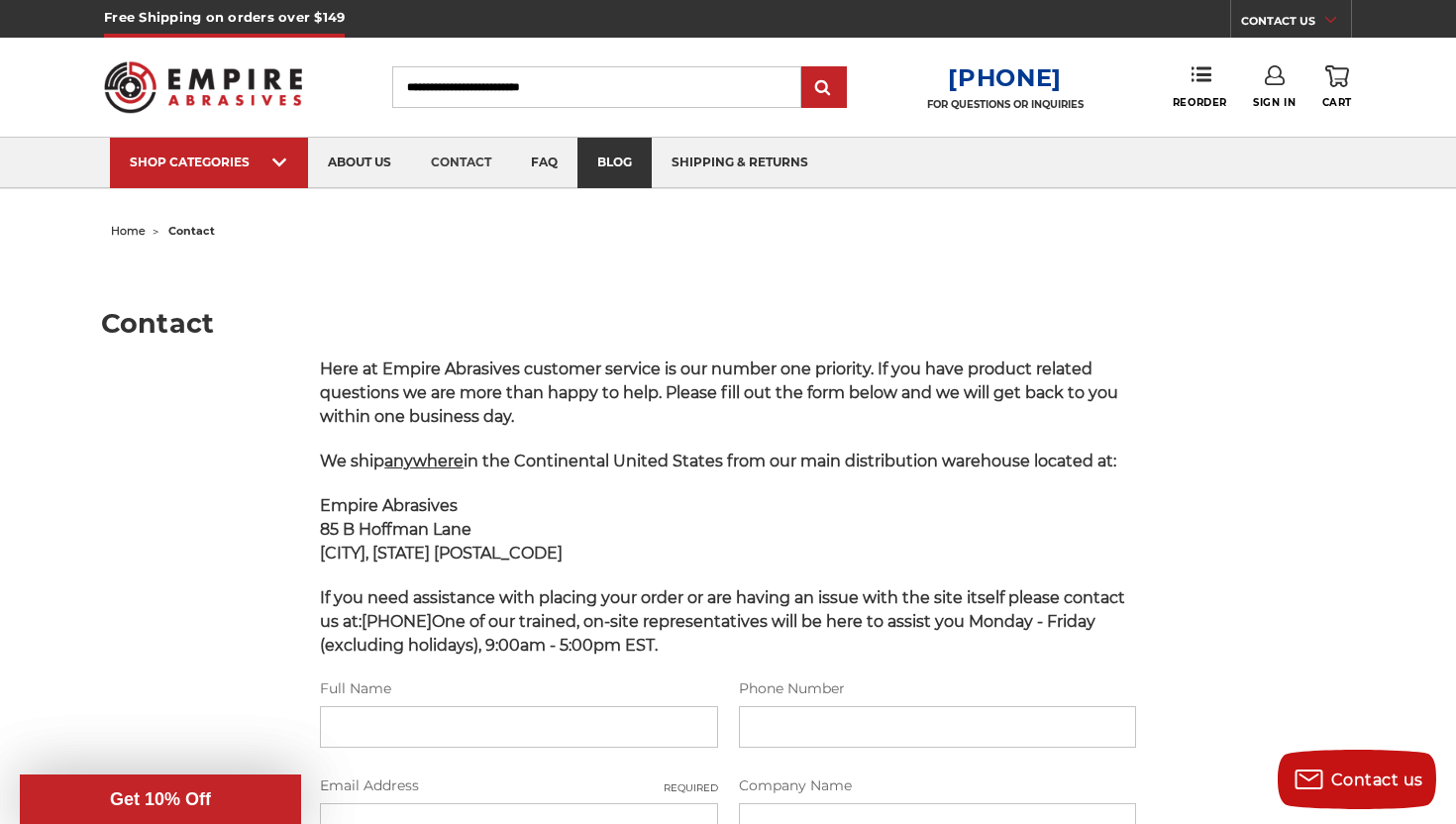 click on "blog" at bounding box center [614, 162] 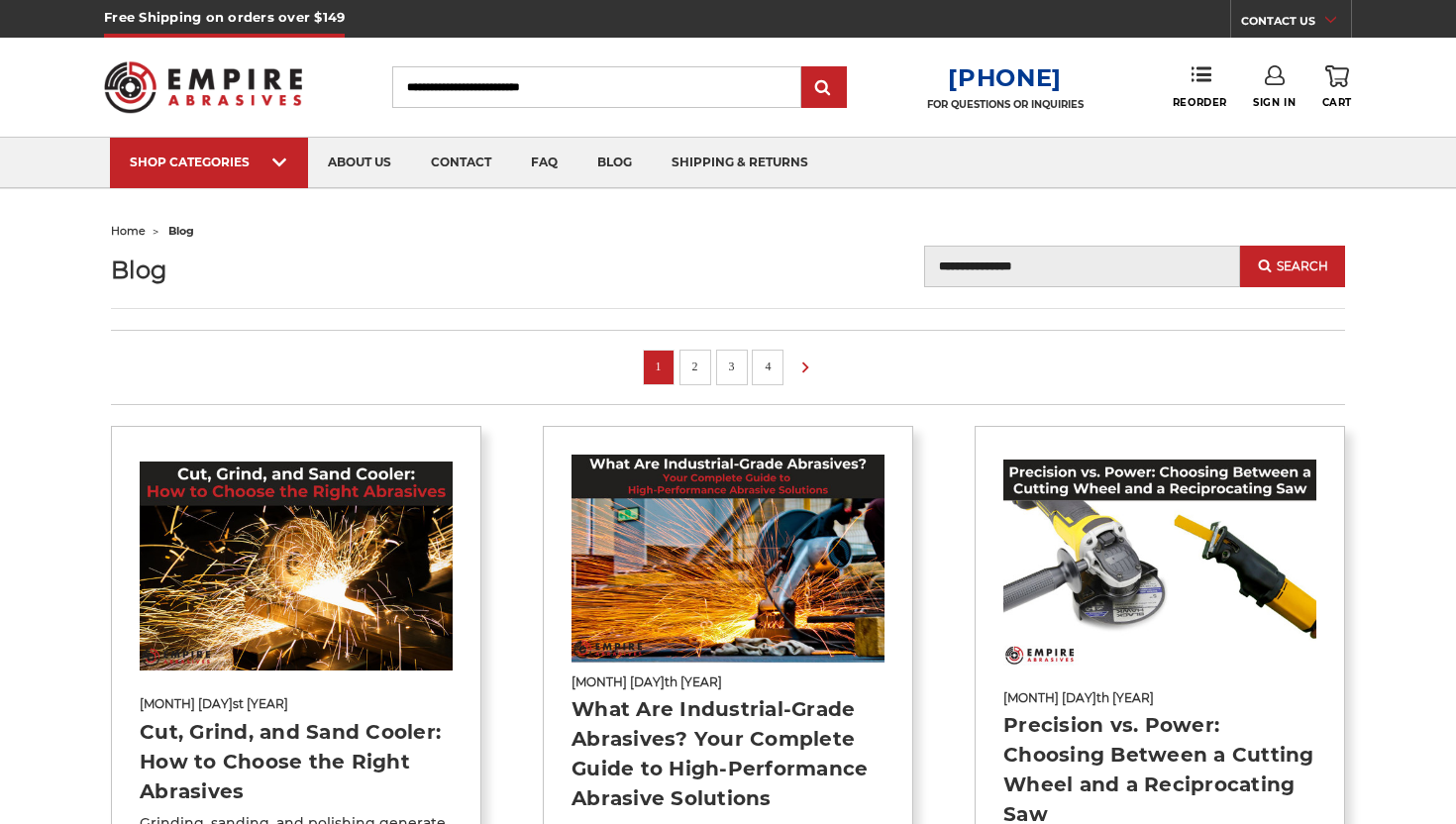scroll, scrollTop: 0, scrollLeft: 0, axis: both 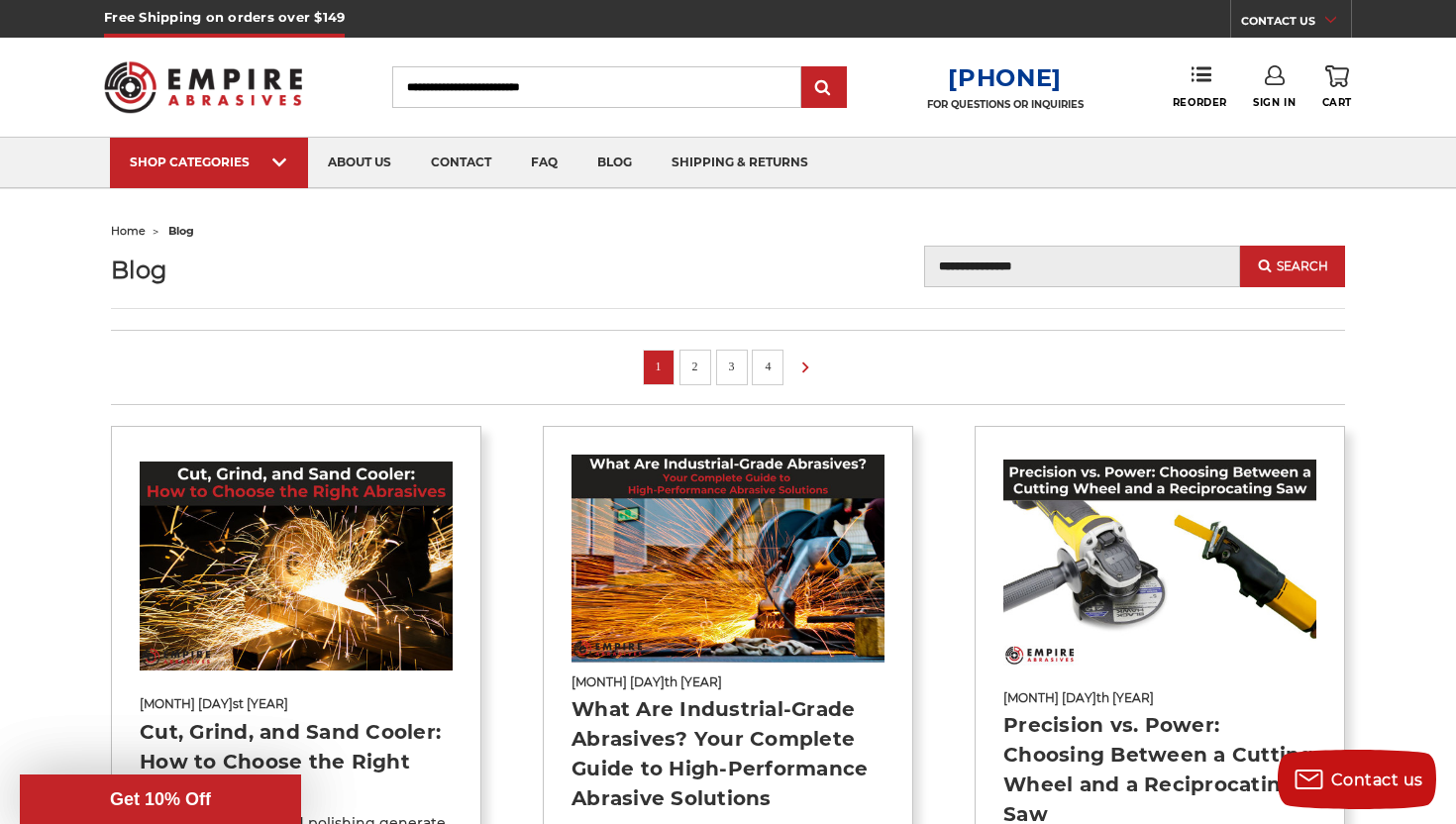 click at bounding box center [203, 87] 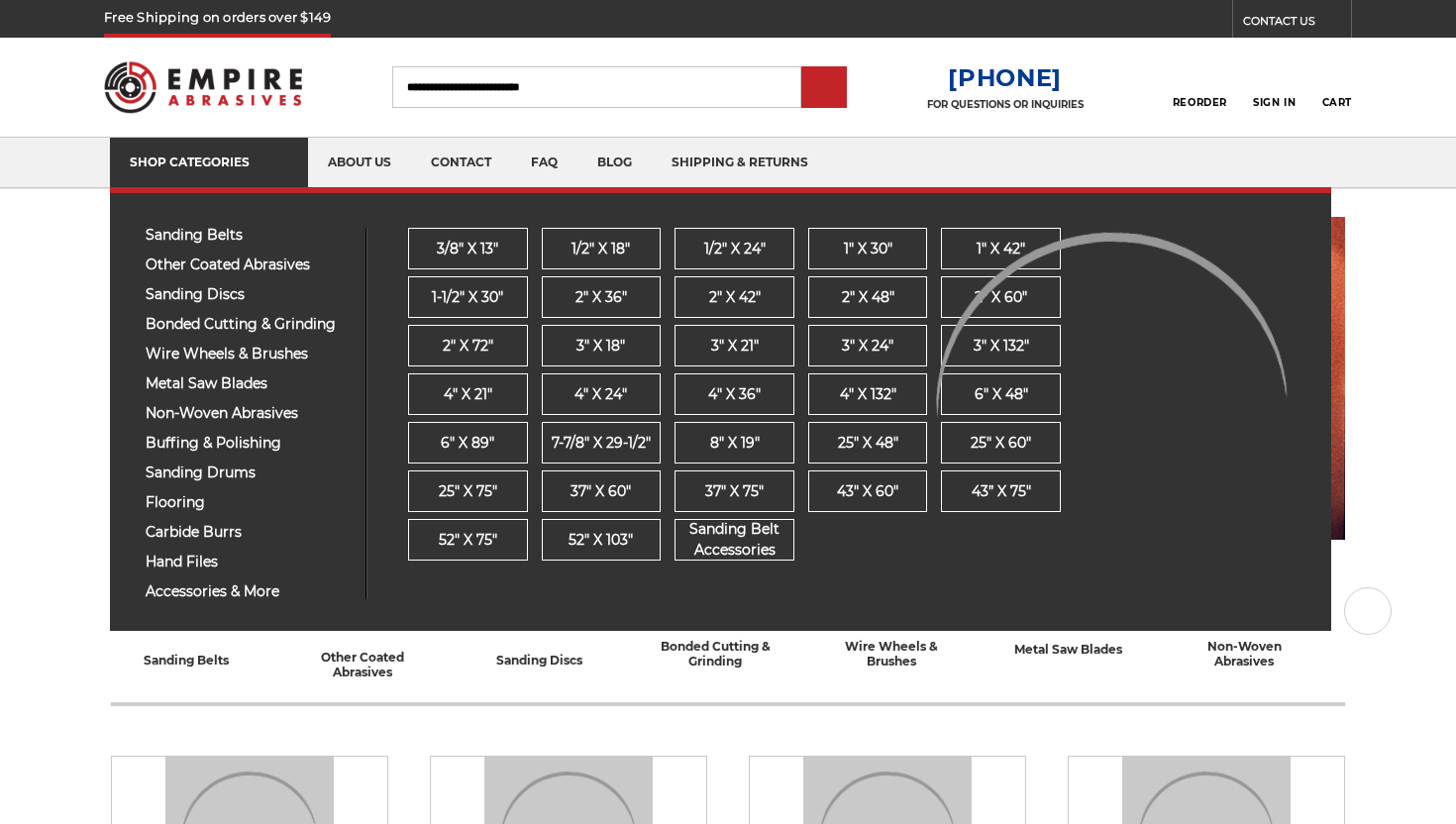 scroll, scrollTop: 0, scrollLeft: 0, axis: both 